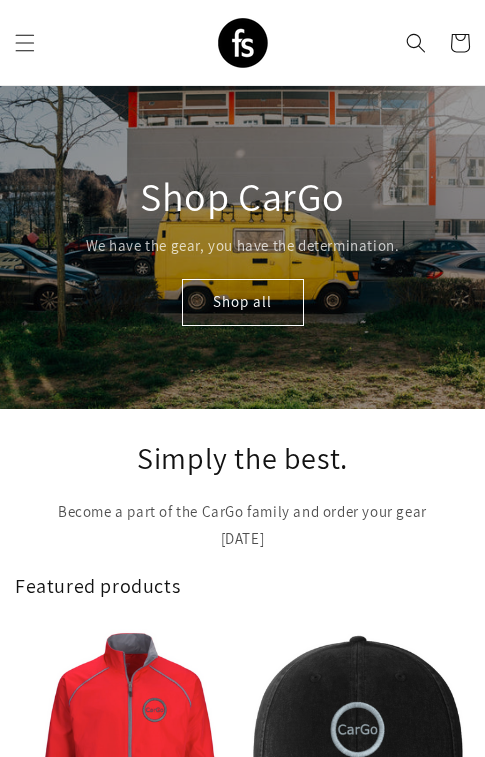 scroll, scrollTop: 0, scrollLeft: 0, axis: both 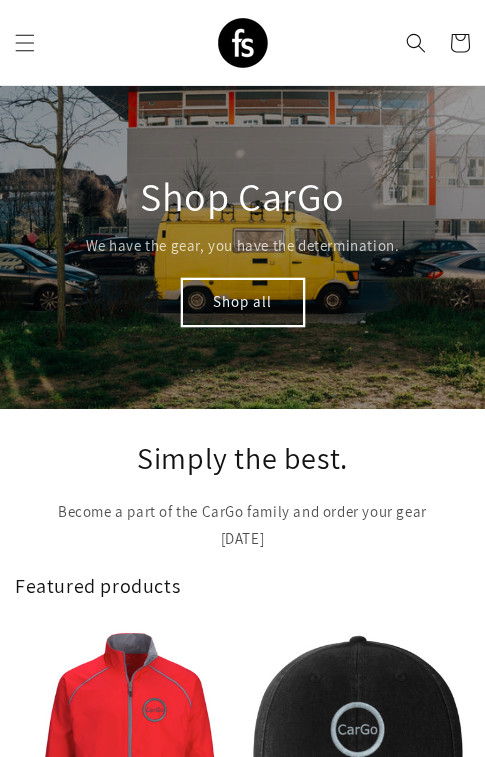 click on "Shop all" at bounding box center (243, 302) 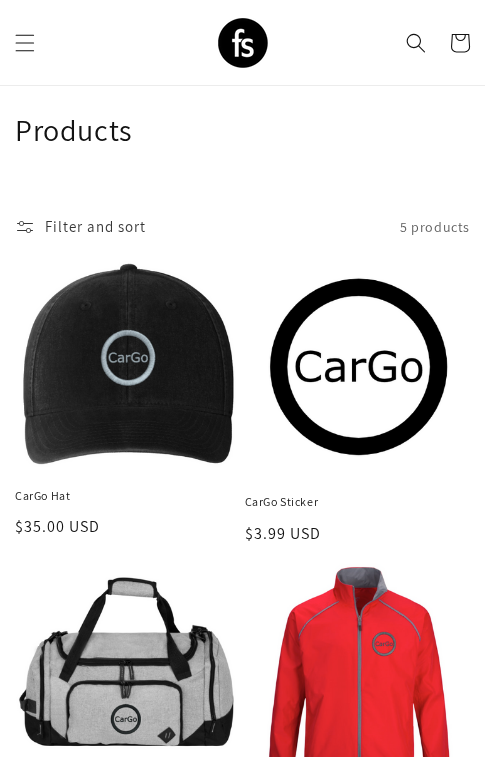 scroll, scrollTop: 29, scrollLeft: 0, axis: vertical 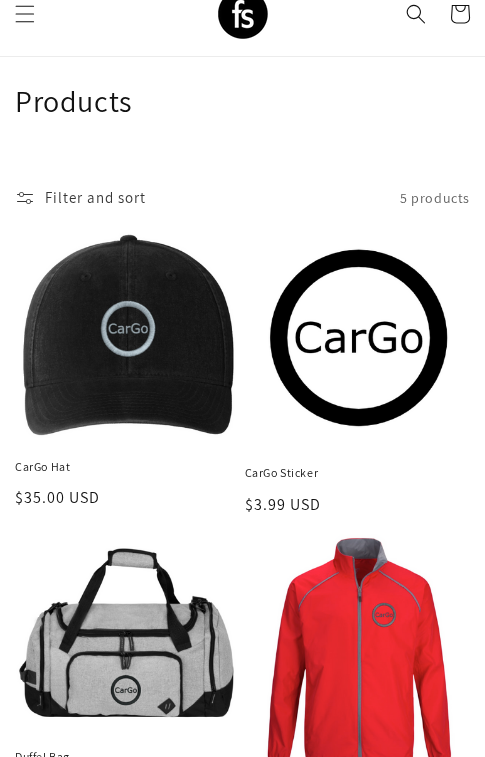 click on "CarGo Hat" at bounding box center [128, 467] 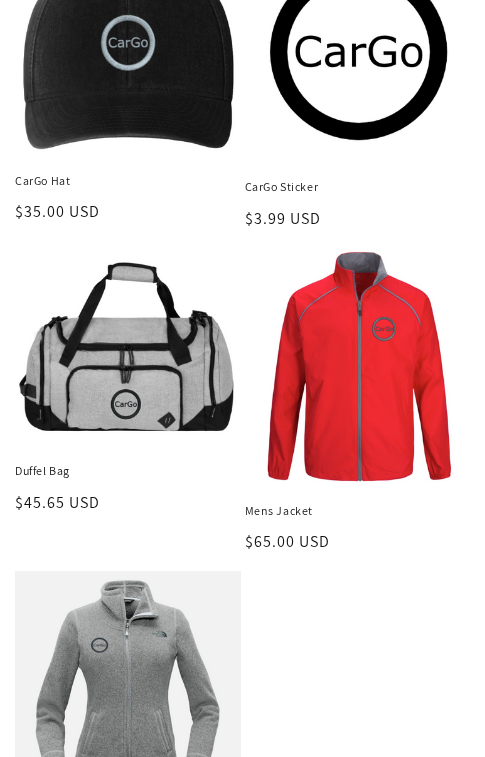 scroll, scrollTop: 344, scrollLeft: 0, axis: vertical 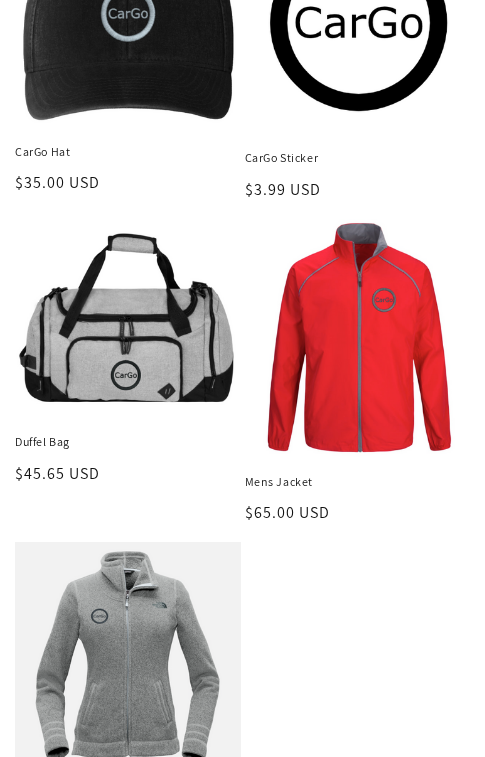 click on "Duffel Bag" at bounding box center [128, 442] 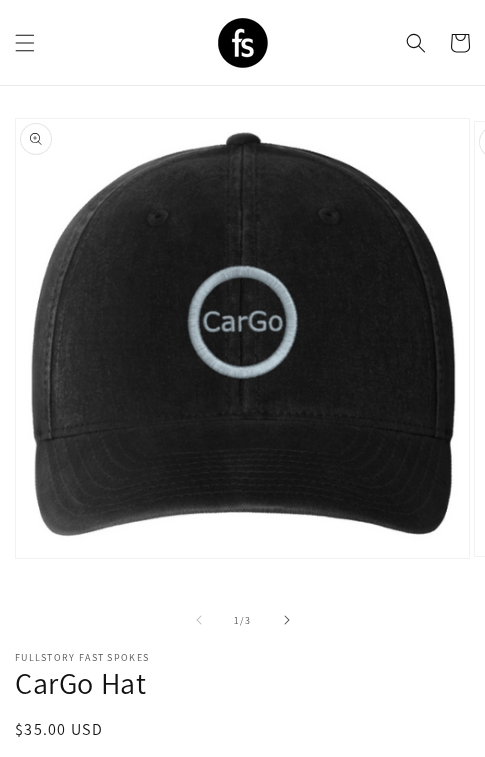 scroll, scrollTop: 0, scrollLeft: 0, axis: both 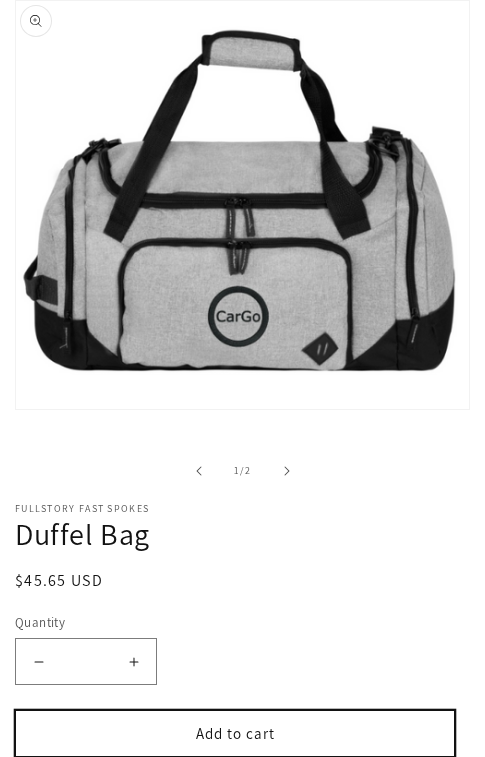 click on "Add to cart" at bounding box center [235, 733] 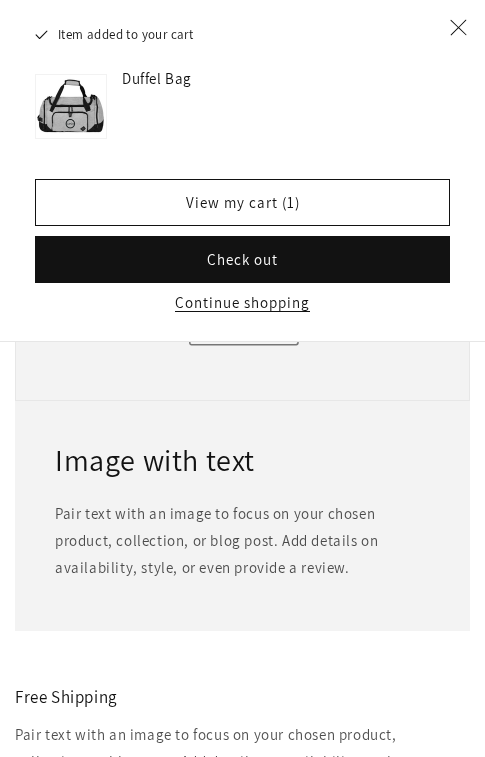 scroll, scrollTop: 2203, scrollLeft: 0, axis: vertical 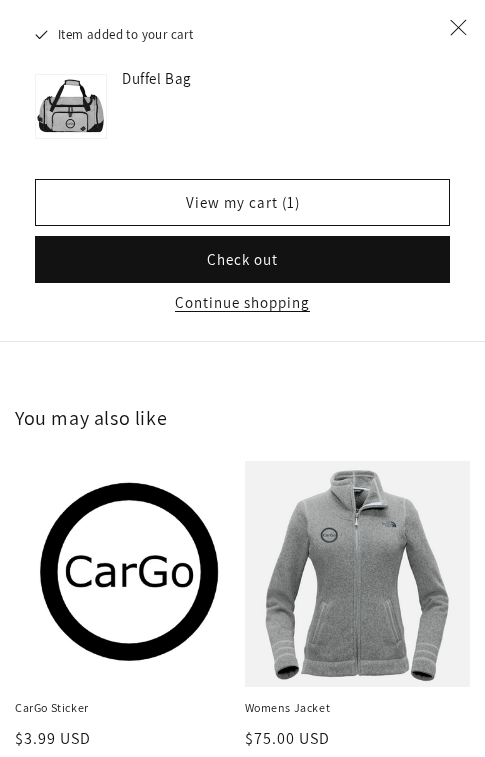 click on "Womens Jacket" at bounding box center (358, 708) 